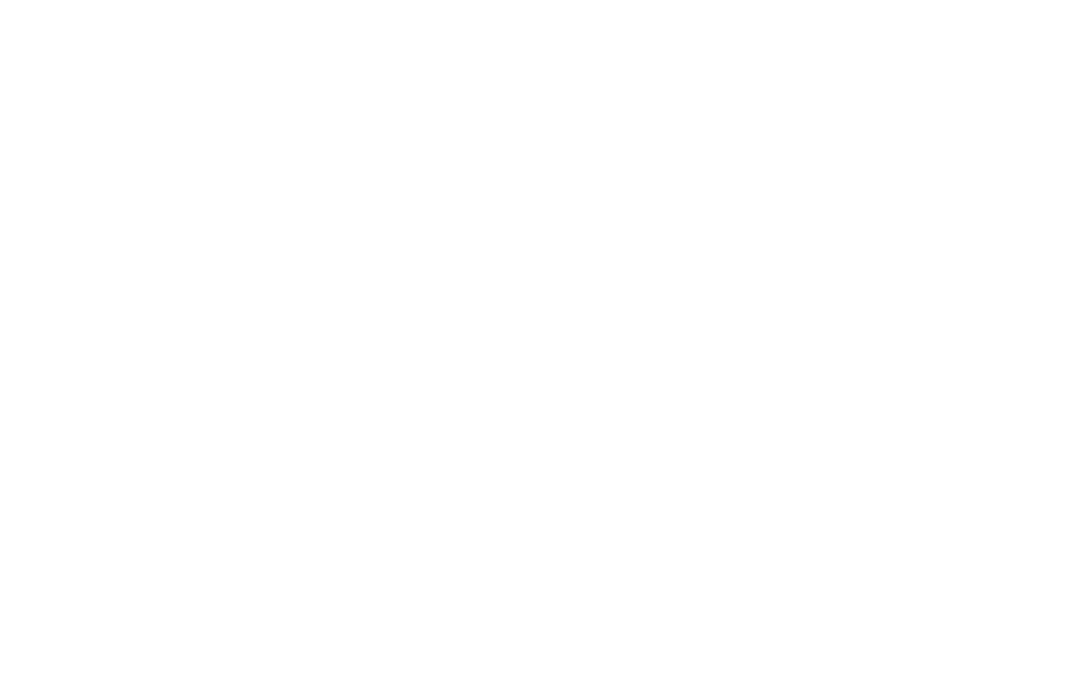 scroll, scrollTop: 0, scrollLeft: 0, axis: both 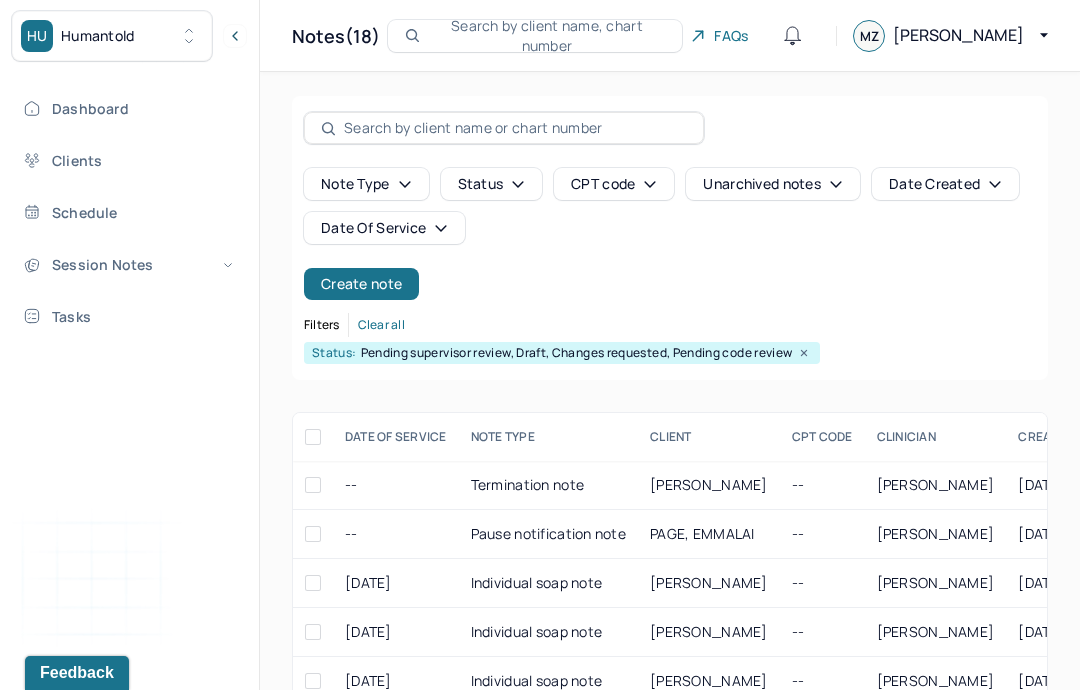 click on "Create note" at bounding box center [361, 284] 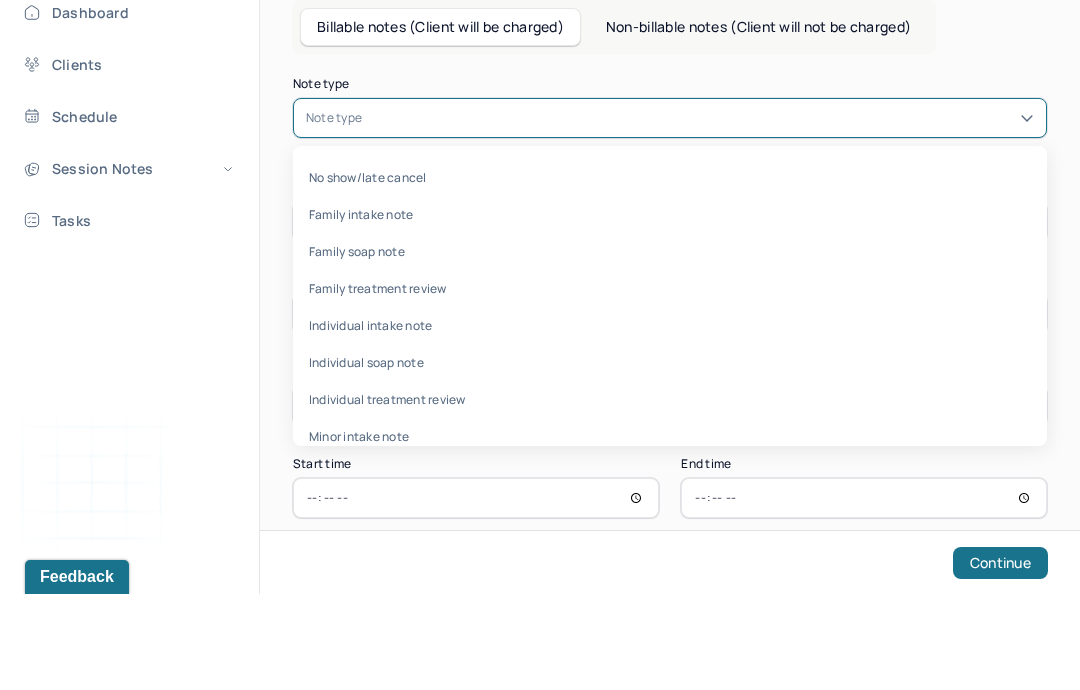 scroll, scrollTop: 80, scrollLeft: 0, axis: vertical 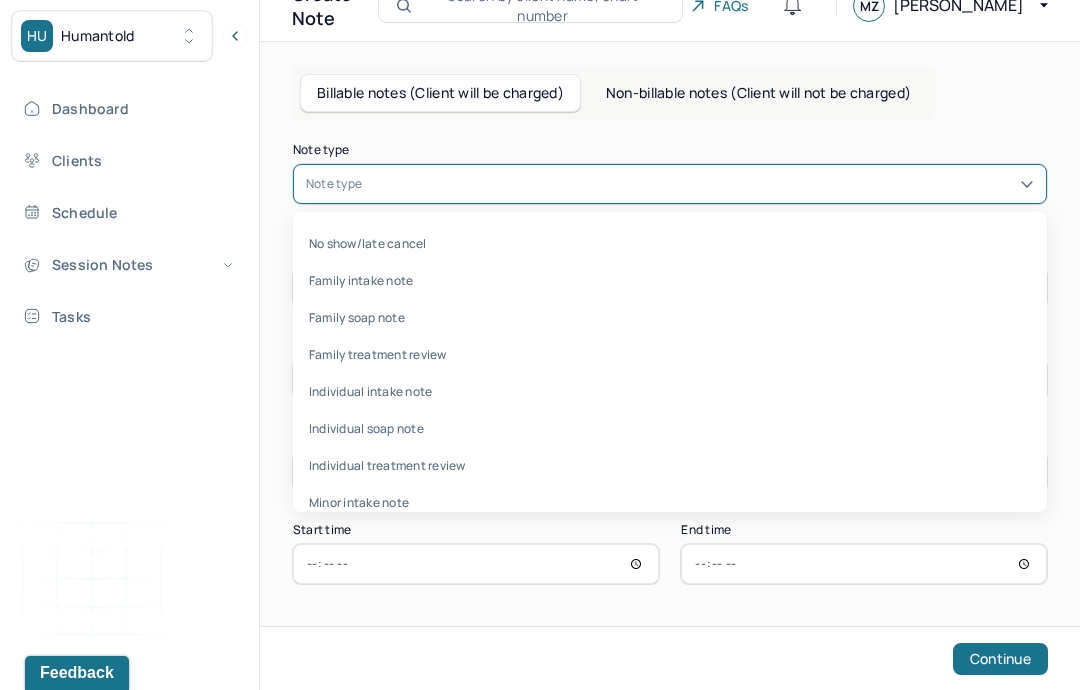 click on "Individual soap note" at bounding box center [670, 428] 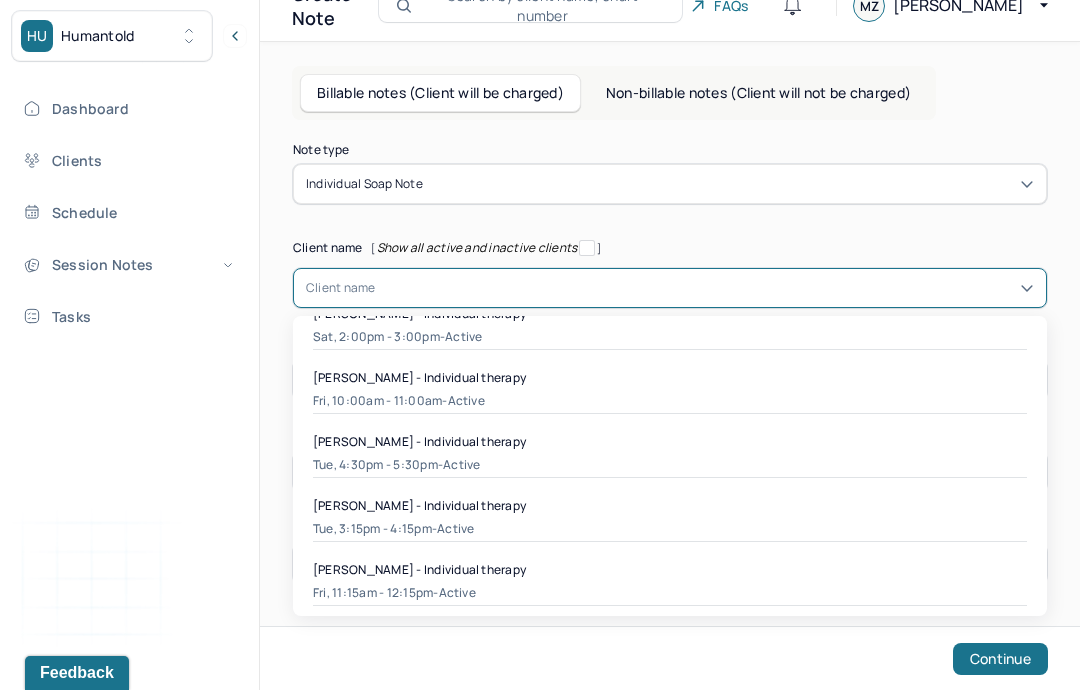 scroll, scrollTop: 194, scrollLeft: 0, axis: vertical 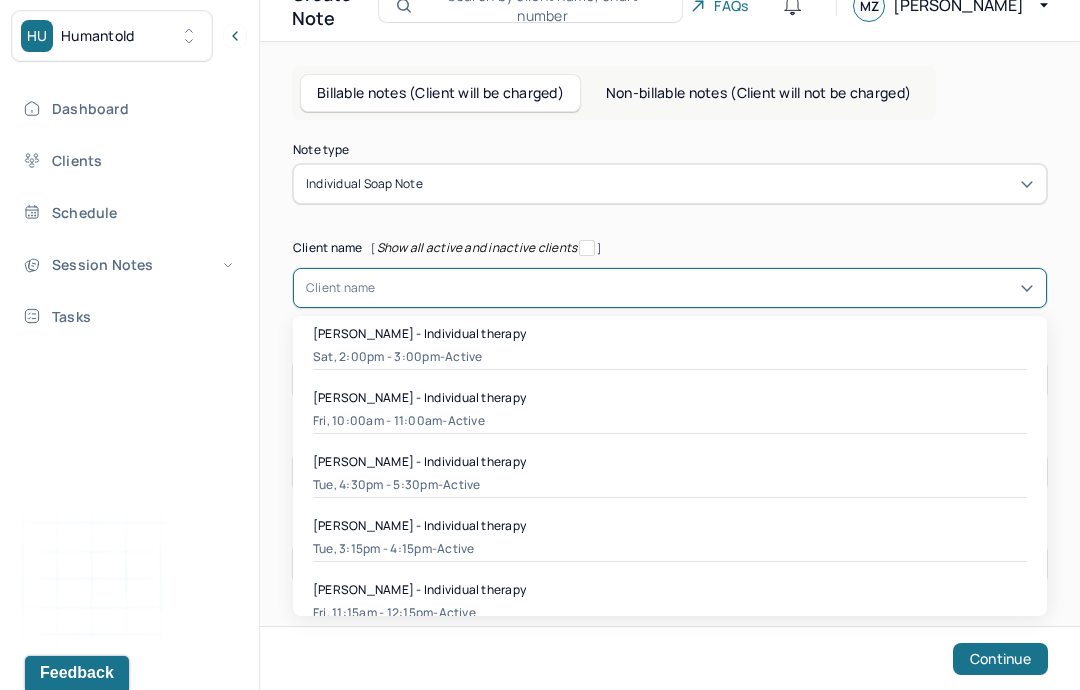 click on "Fri, 10:00am - 11:00am  -  active" at bounding box center (670, 421) 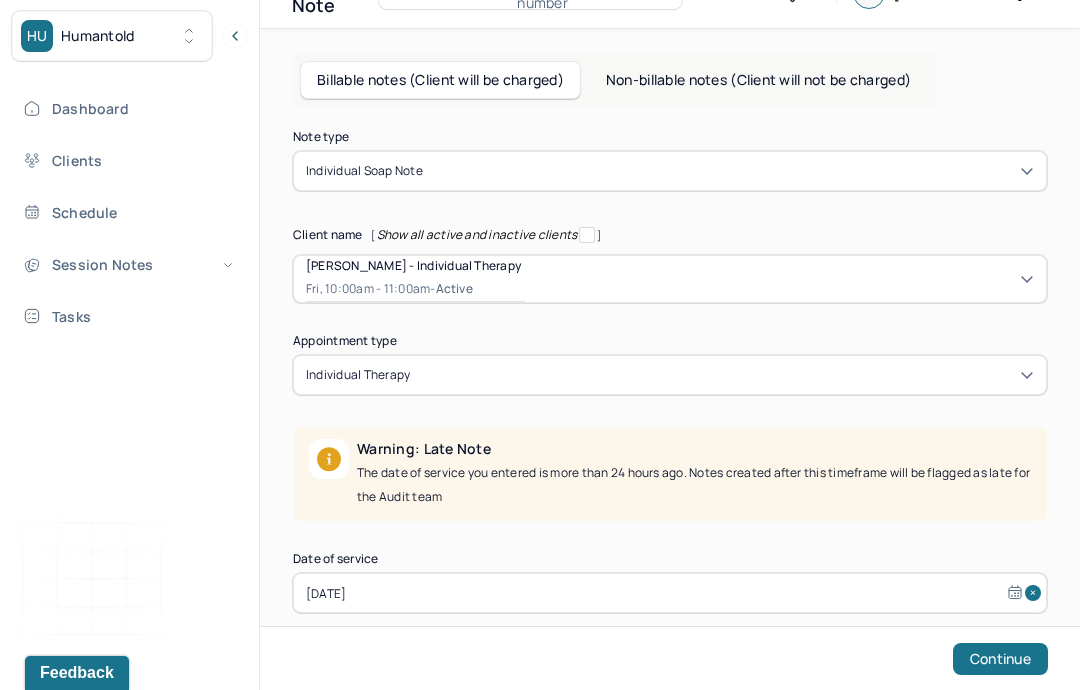 click on "Jun 27, 2025" at bounding box center (670, 593) 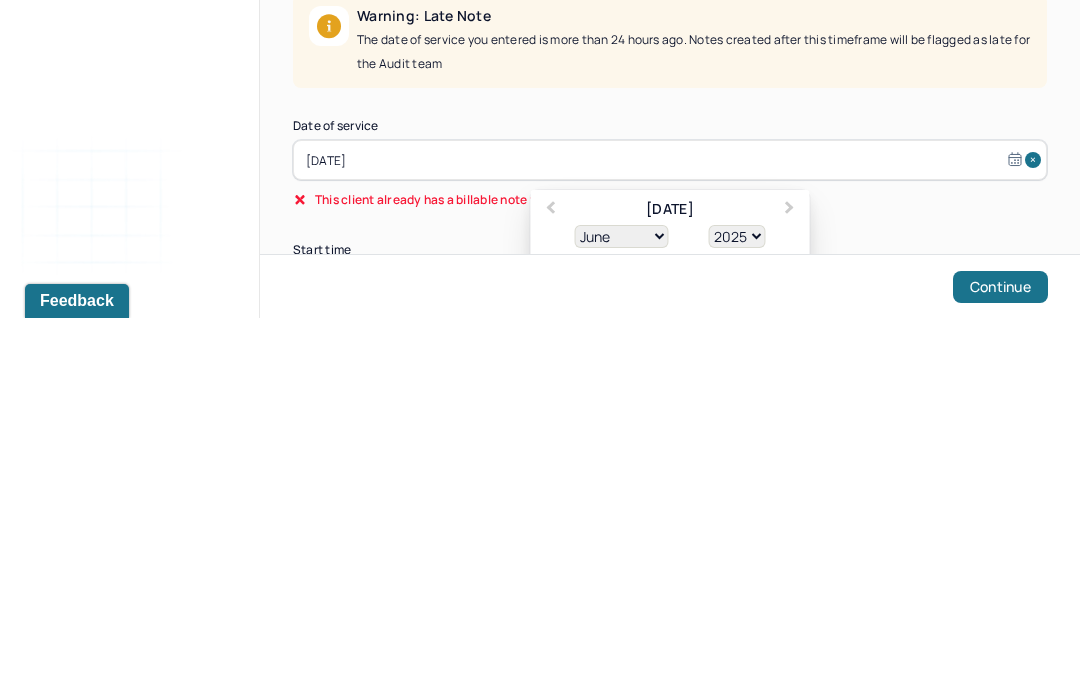 scroll, scrollTop: 137, scrollLeft: 0, axis: vertical 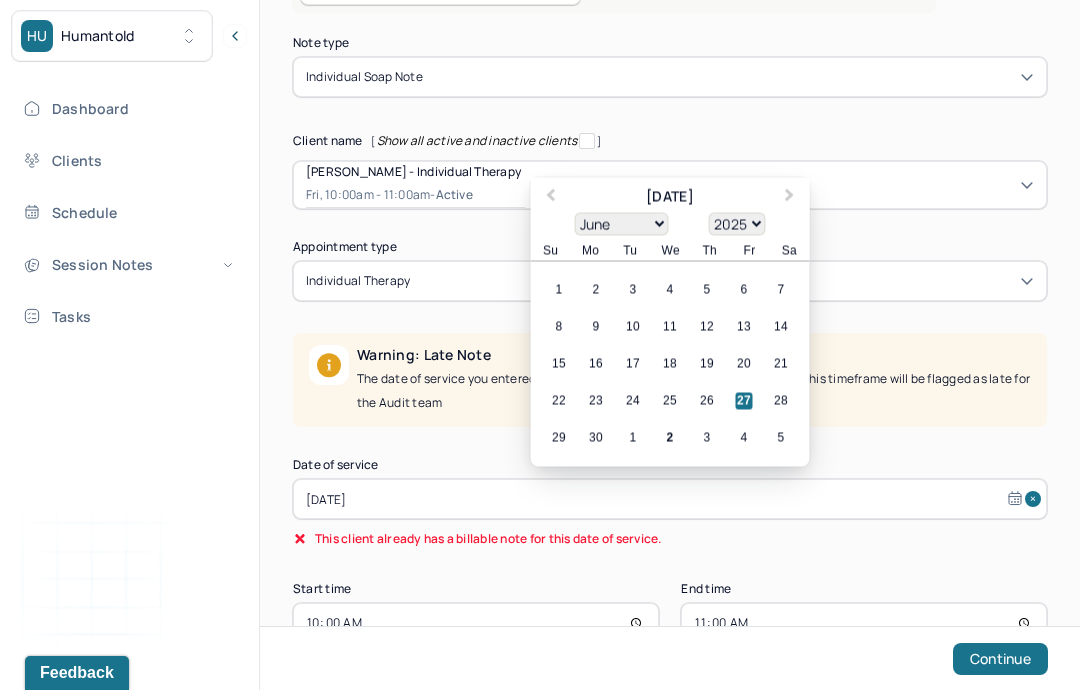 click on "1" at bounding box center (633, 438) 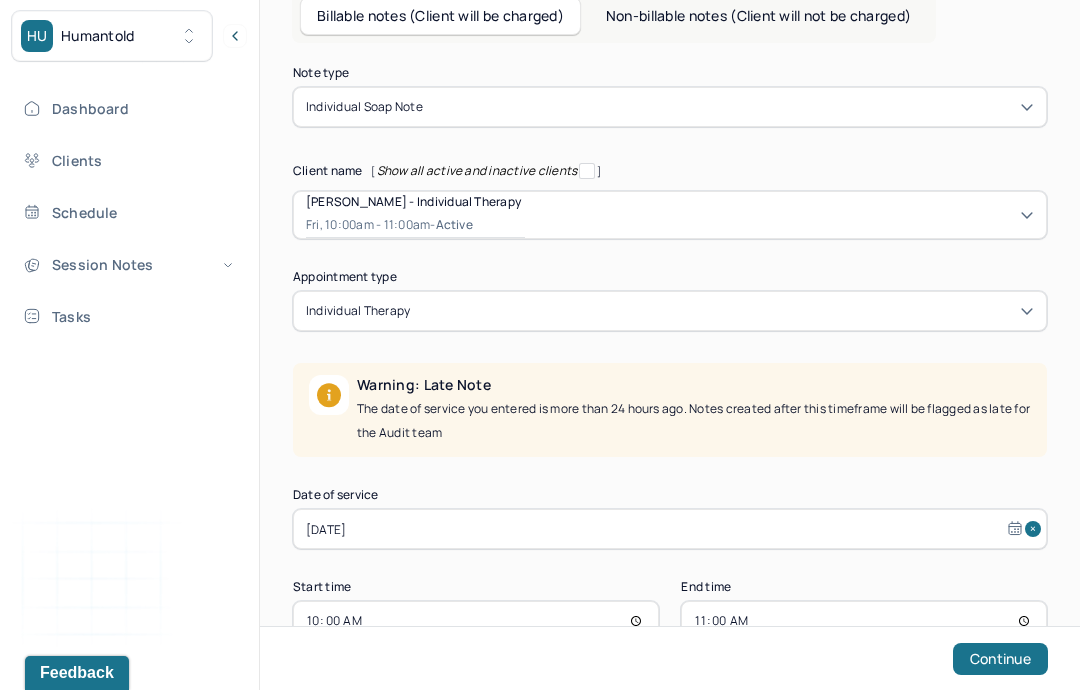 scroll, scrollTop: 84, scrollLeft: 0, axis: vertical 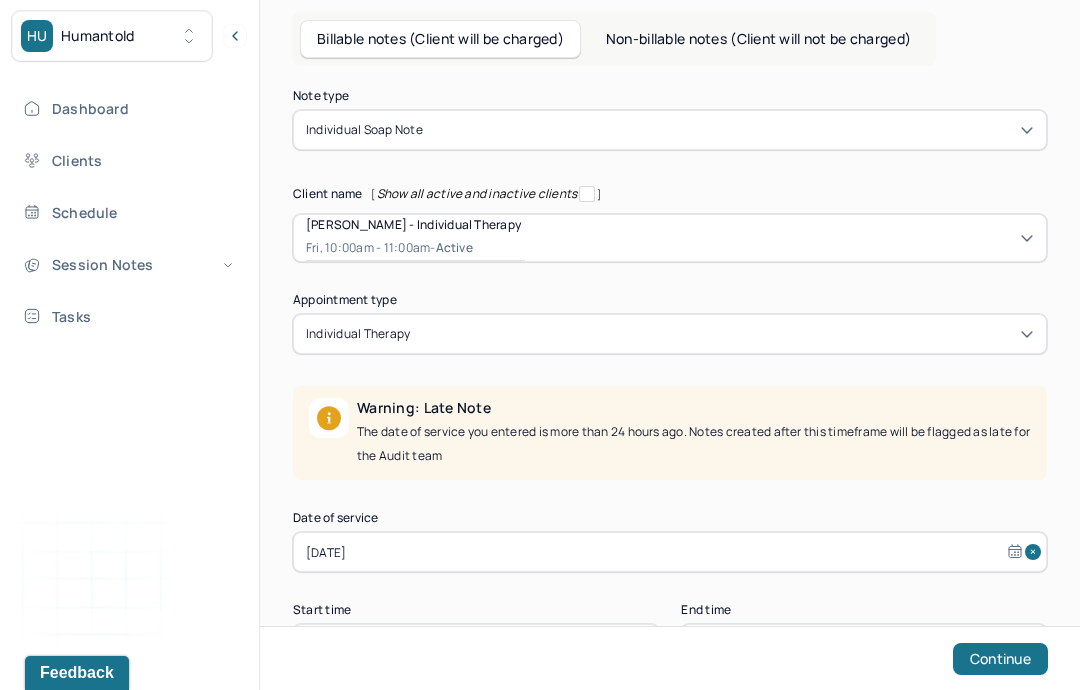 click on "Continue" at bounding box center [1000, 659] 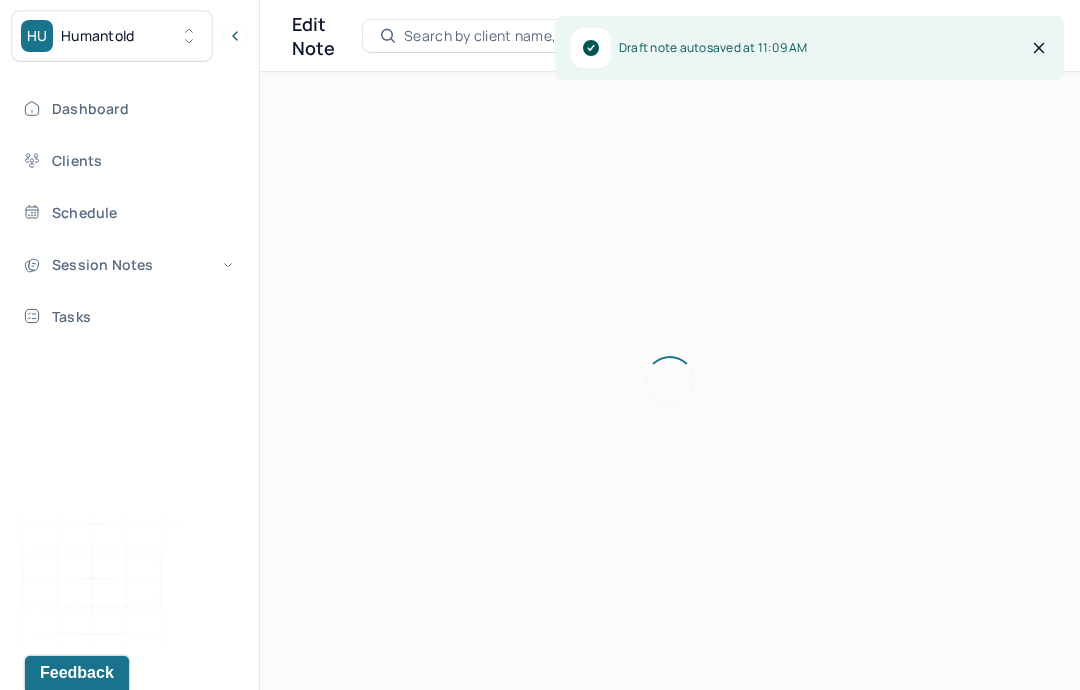scroll, scrollTop: 80, scrollLeft: 0, axis: vertical 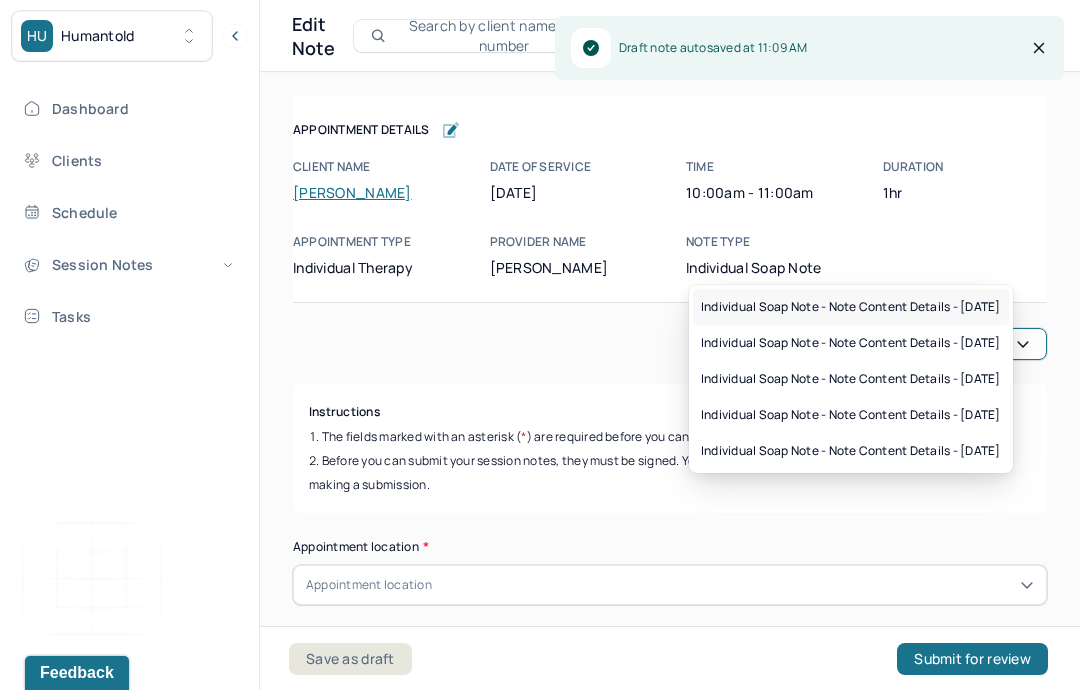 click on "Individual soap note   - Note content Details -   06/27/2025" at bounding box center (851, 307) 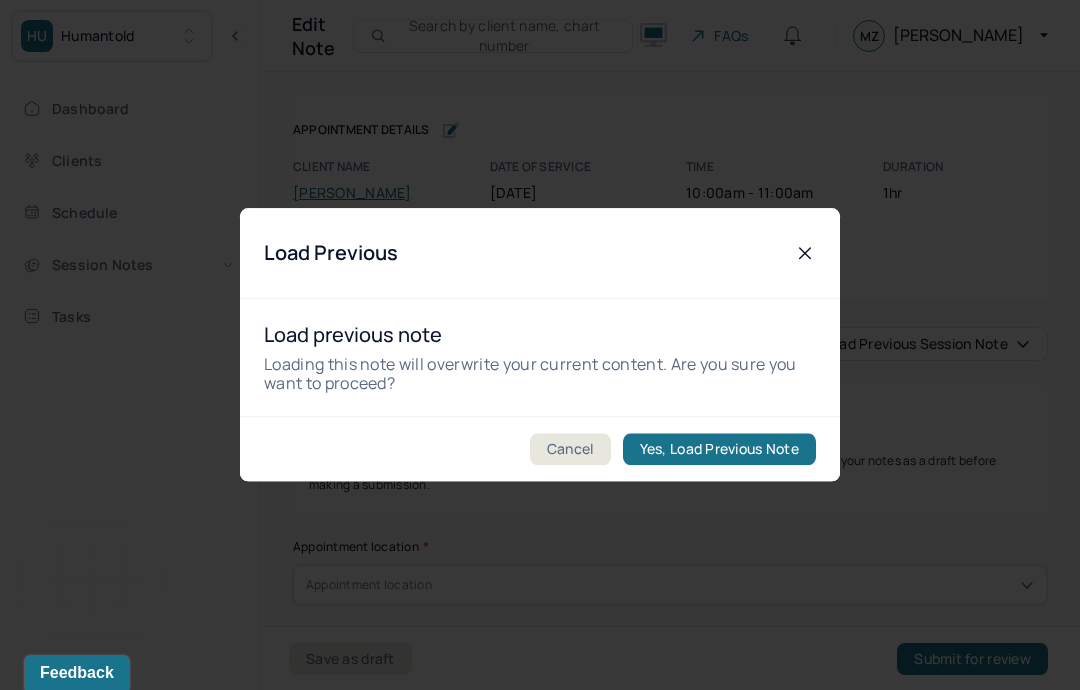 click on "Yes, Load Previous Note" at bounding box center (719, 450) 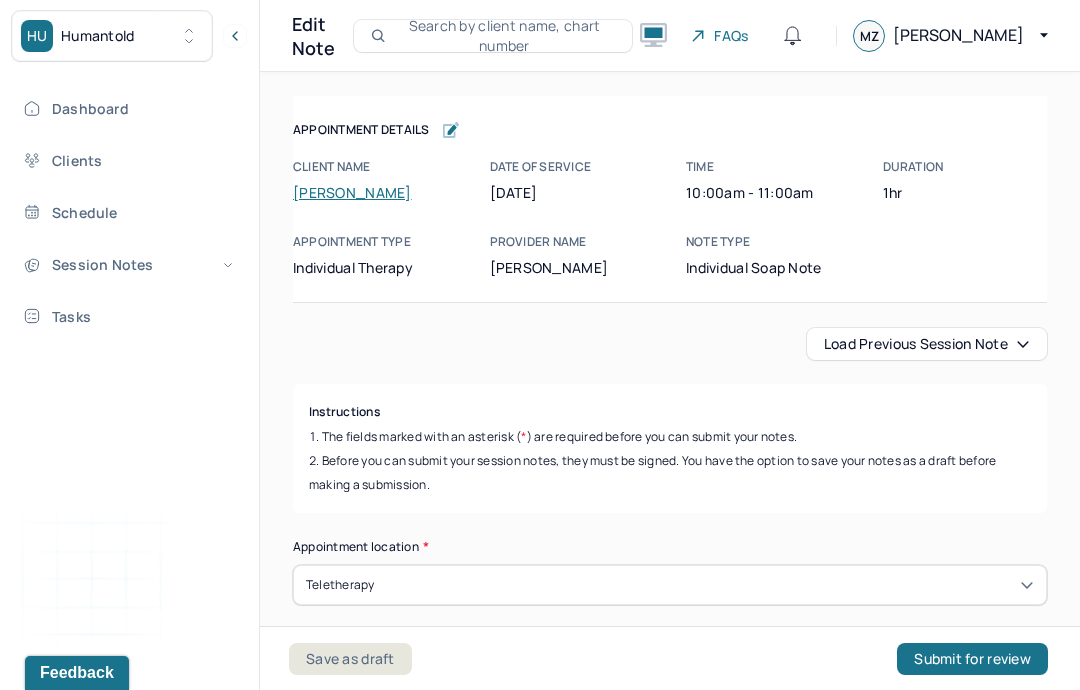 click on "Save as draft" at bounding box center [350, 659] 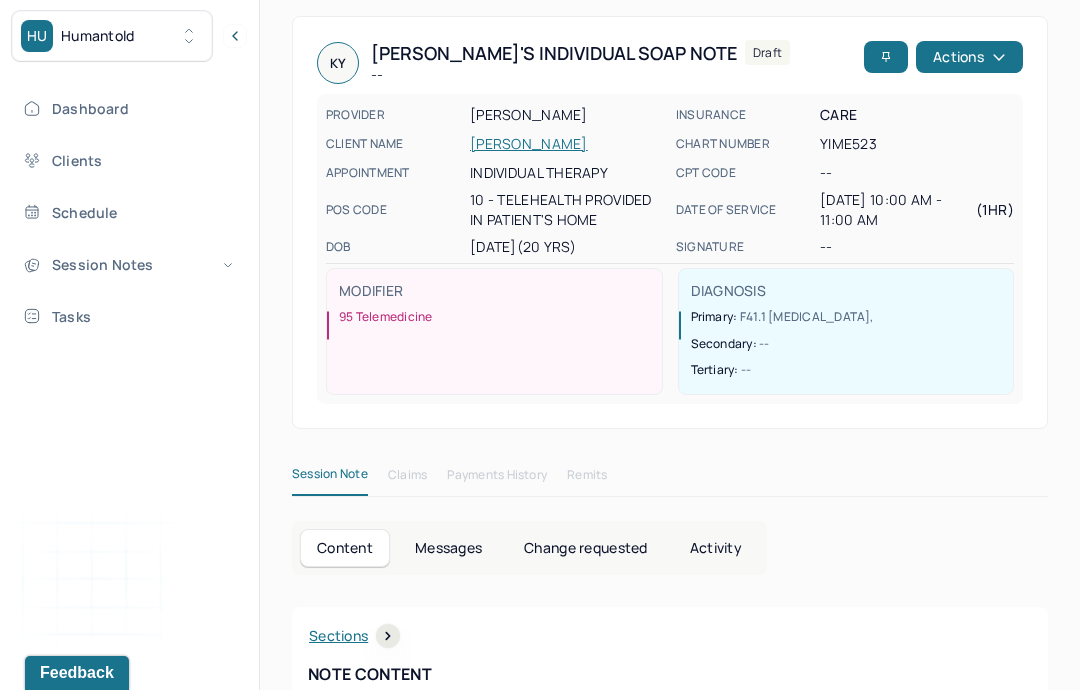 click on "Session Notes" at bounding box center [128, 264] 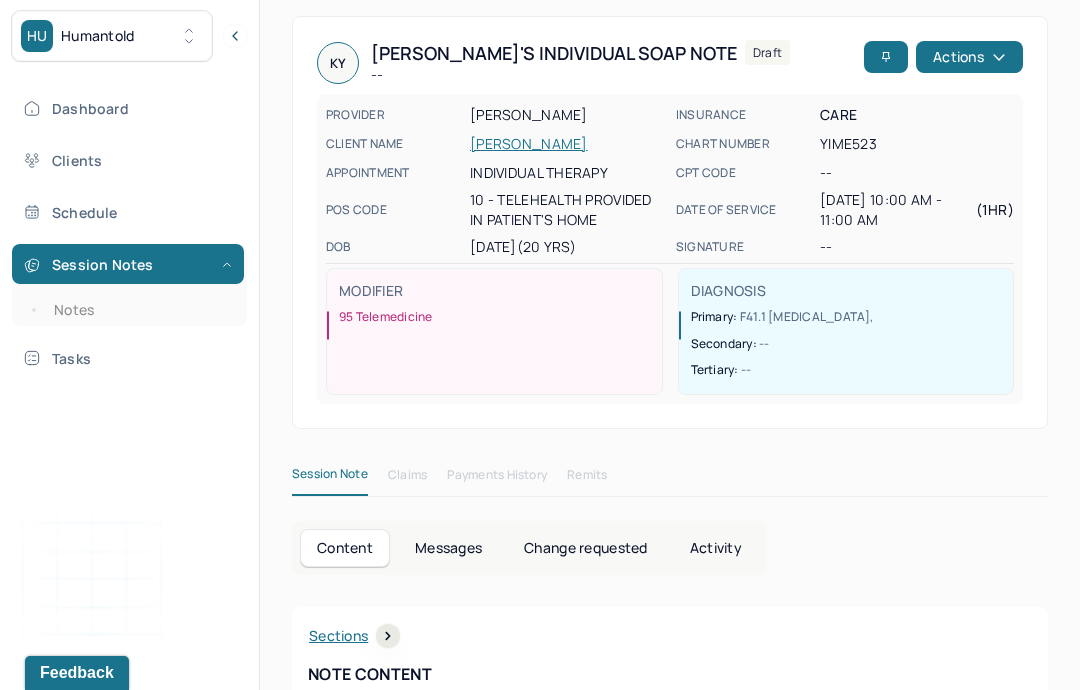 click on "Notes" at bounding box center [139, 310] 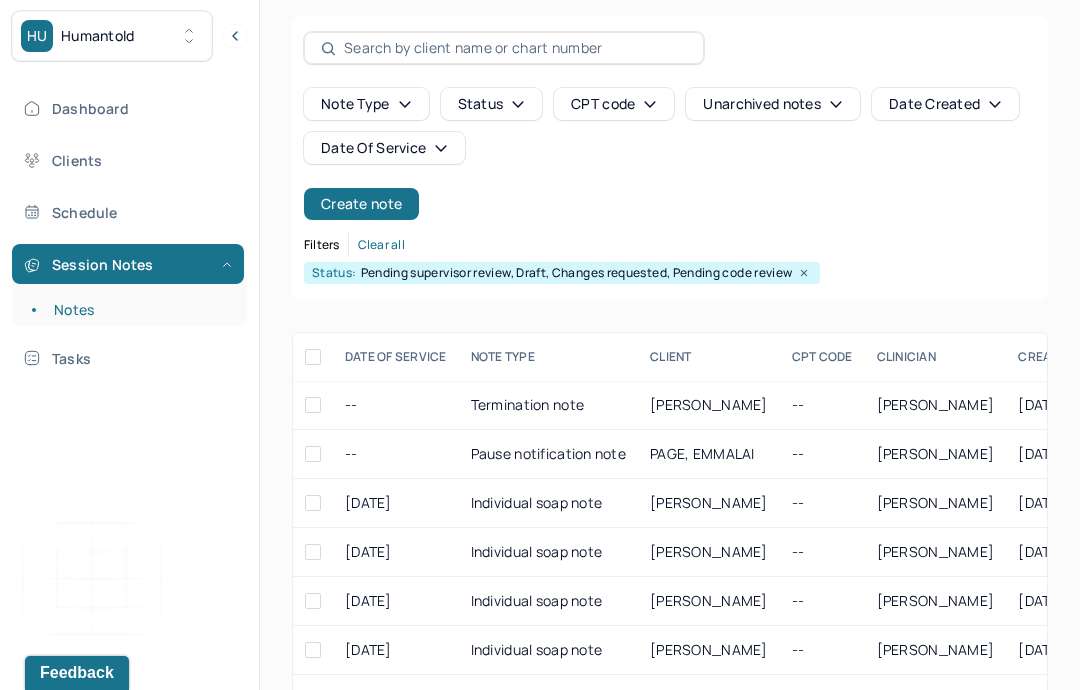 click on "Create note" at bounding box center [361, 204] 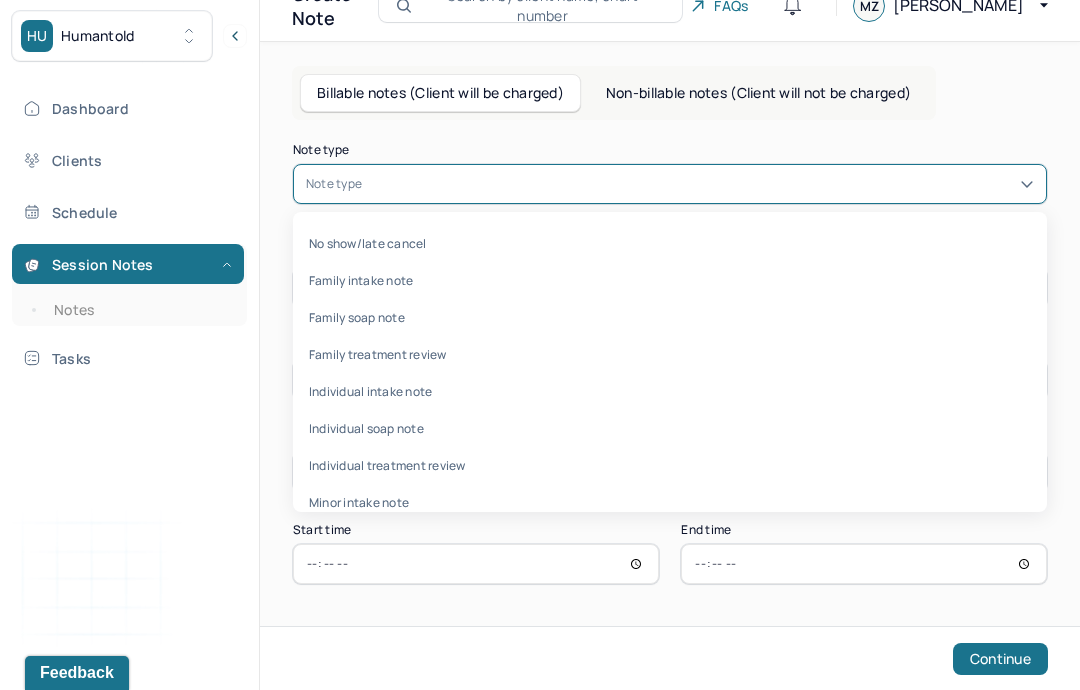 click on "Individual soap note" at bounding box center (670, 428) 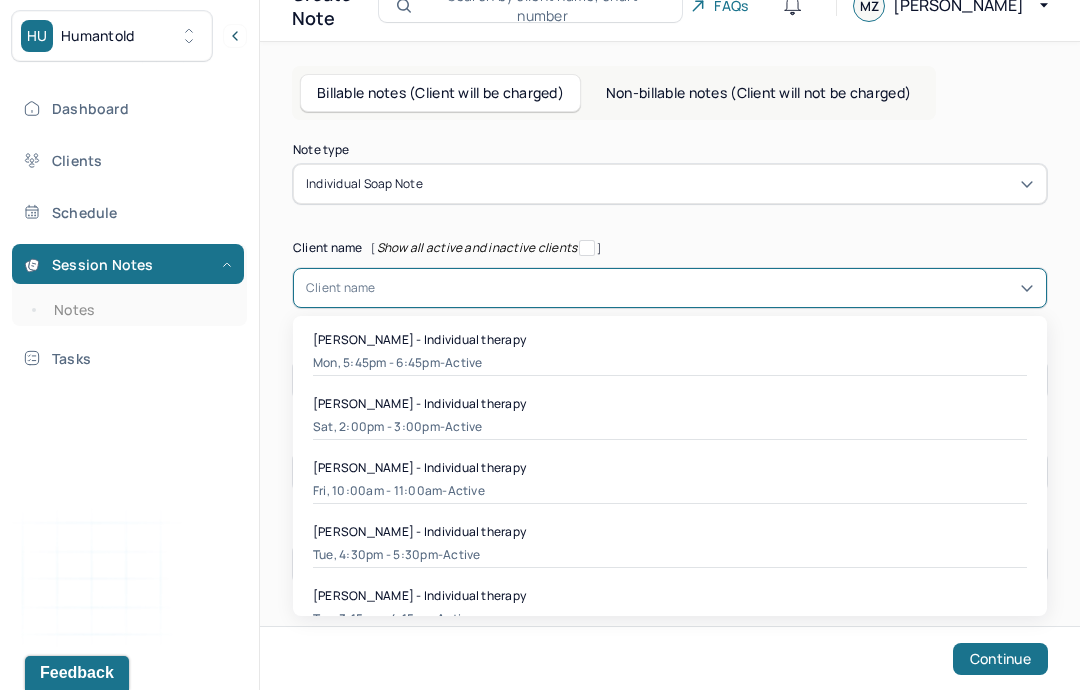 scroll, scrollTop: 139, scrollLeft: 0, axis: vertical 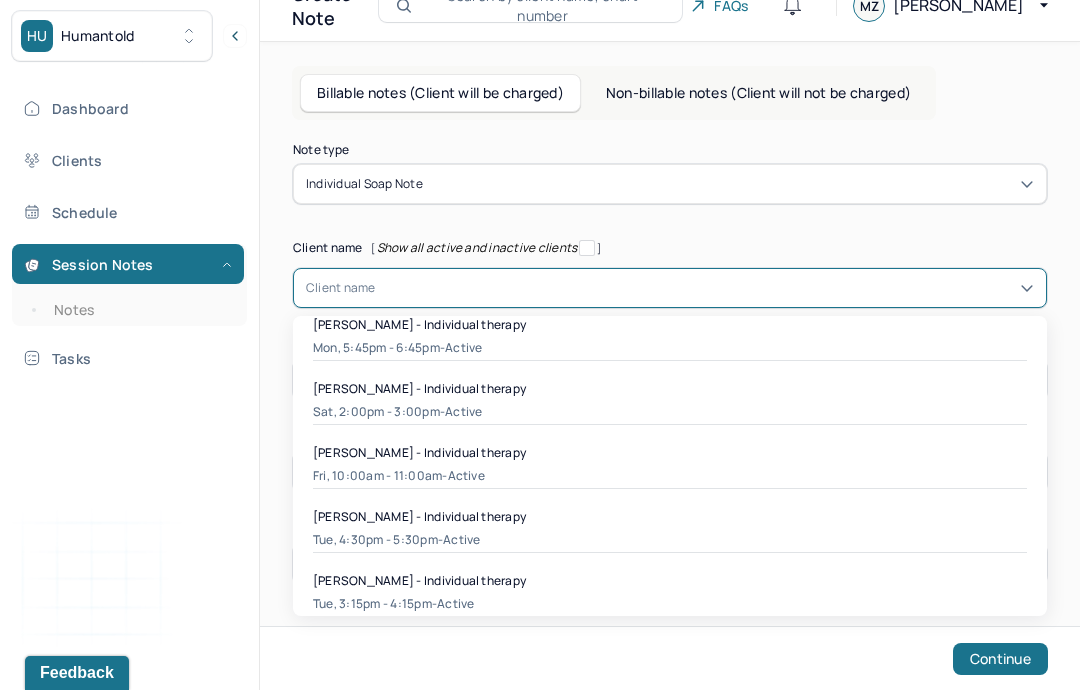 click on "Michelle  Rakowsky - Individual therapy" at bounding box center (670, 580) 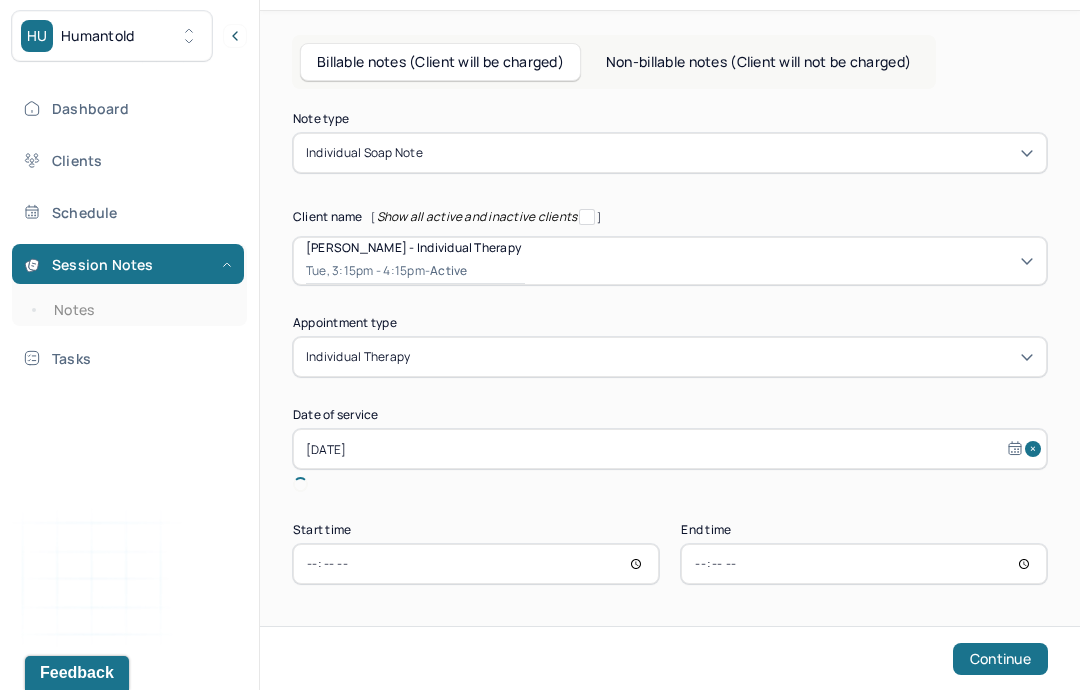 type on "Jul 1, 2025" 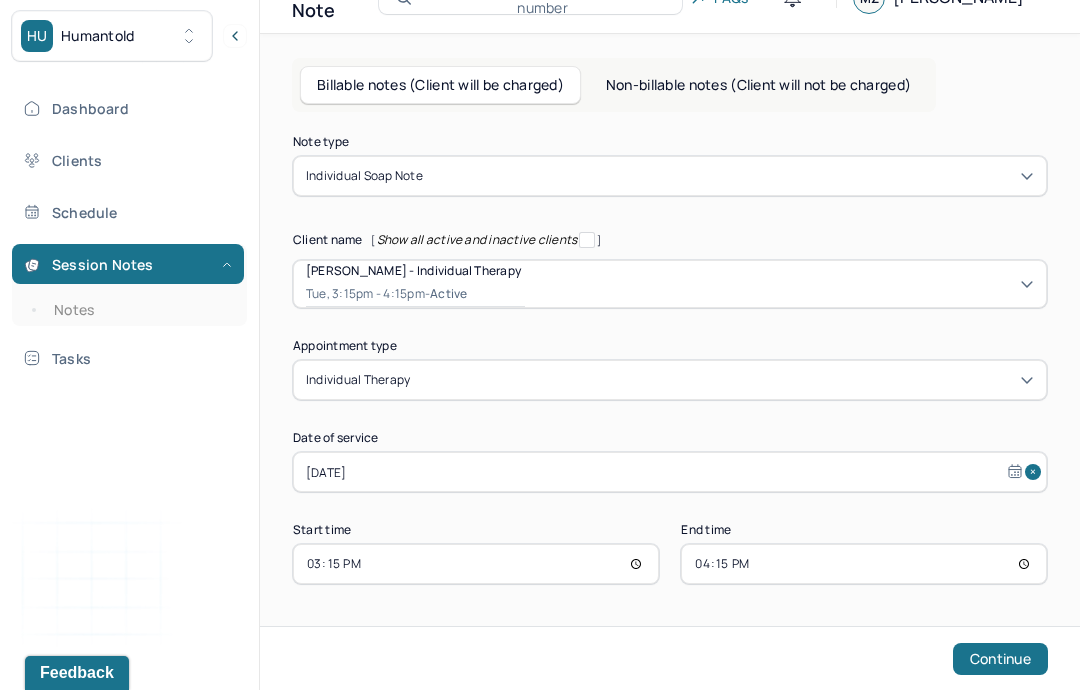 click on "Continue" at bounding box center [1000, 659] 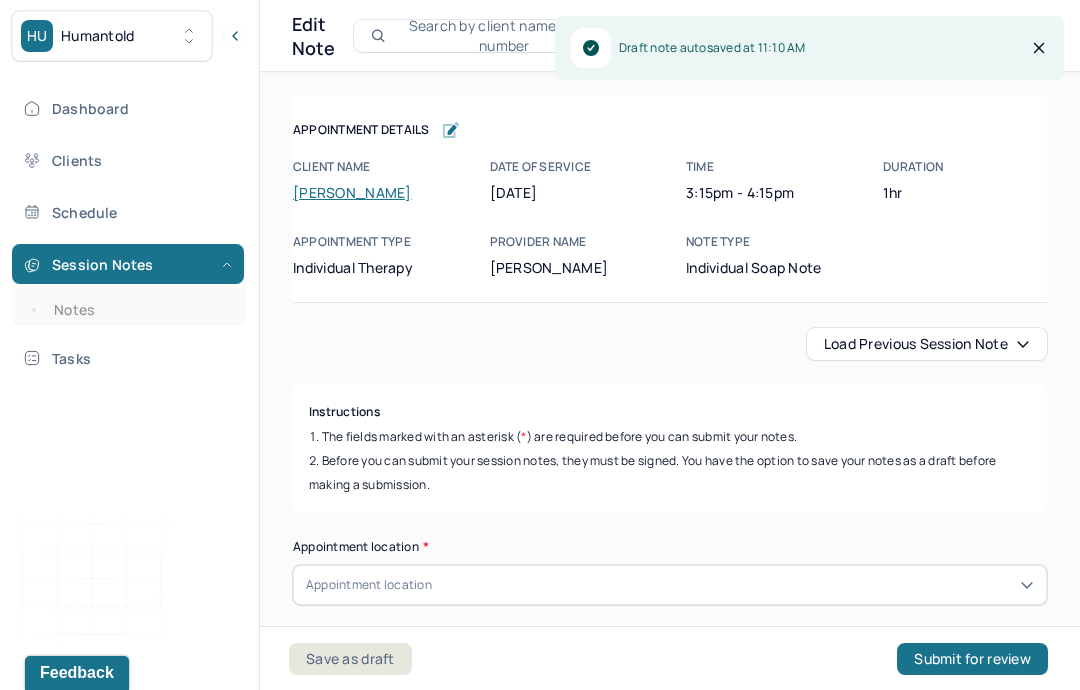 click on "Load previous session note" at bounding box center [927, 344] 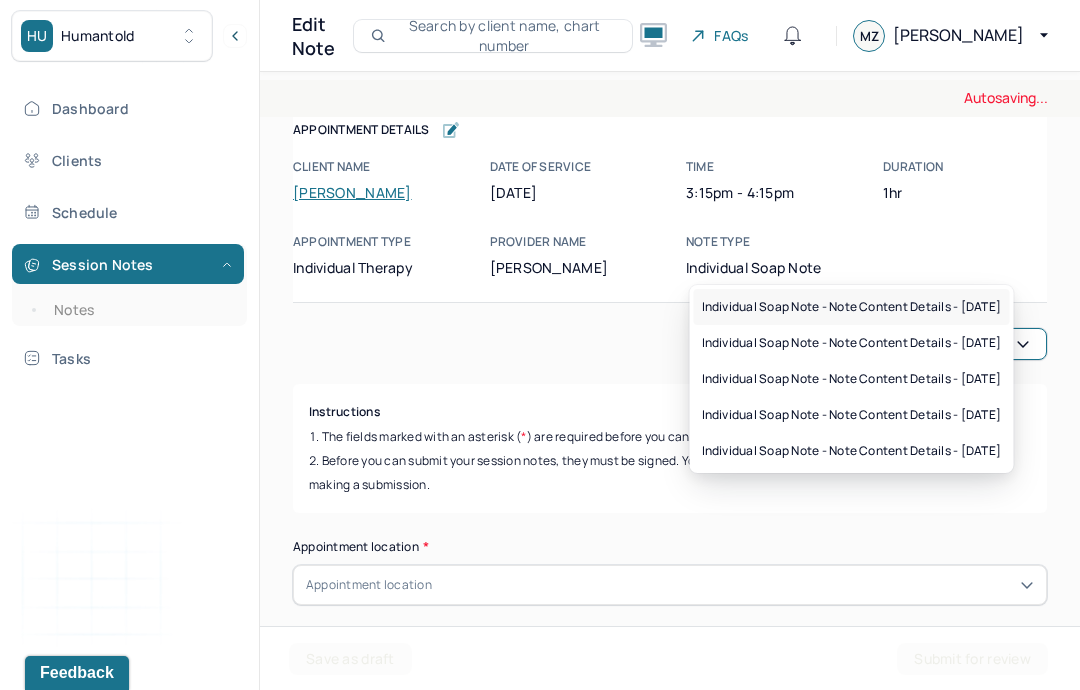 click on "Individual soap note   - Note content Details -   06/24/2025" at bounding box center [852, 307] 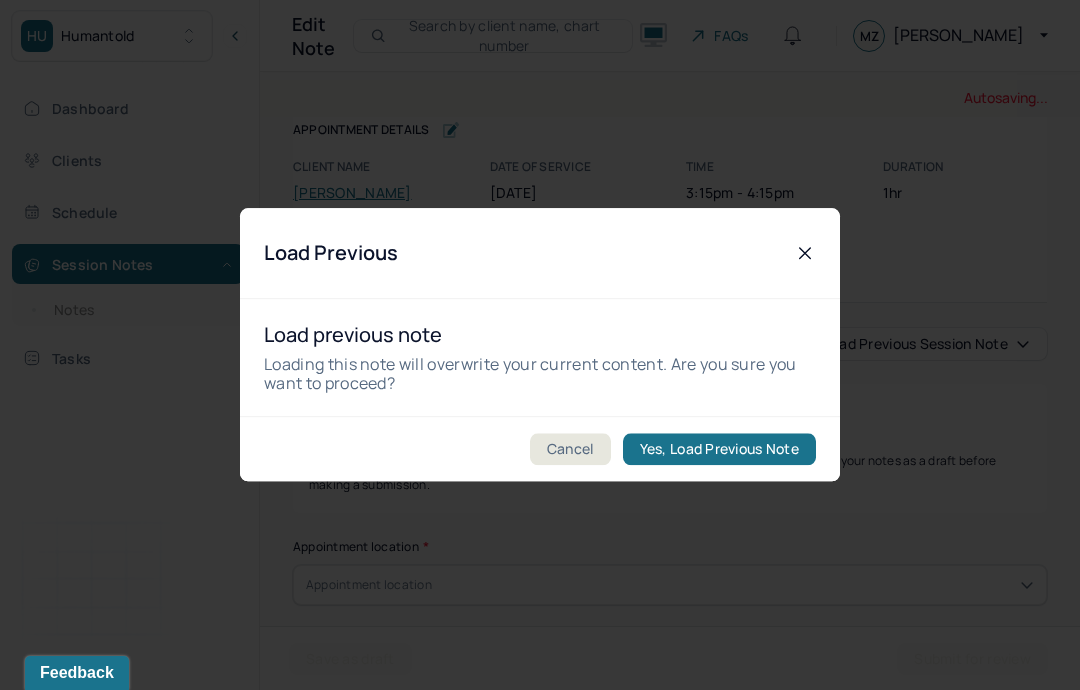 click on "Yes, Load Previous Note" at bounding box center [719, 450] 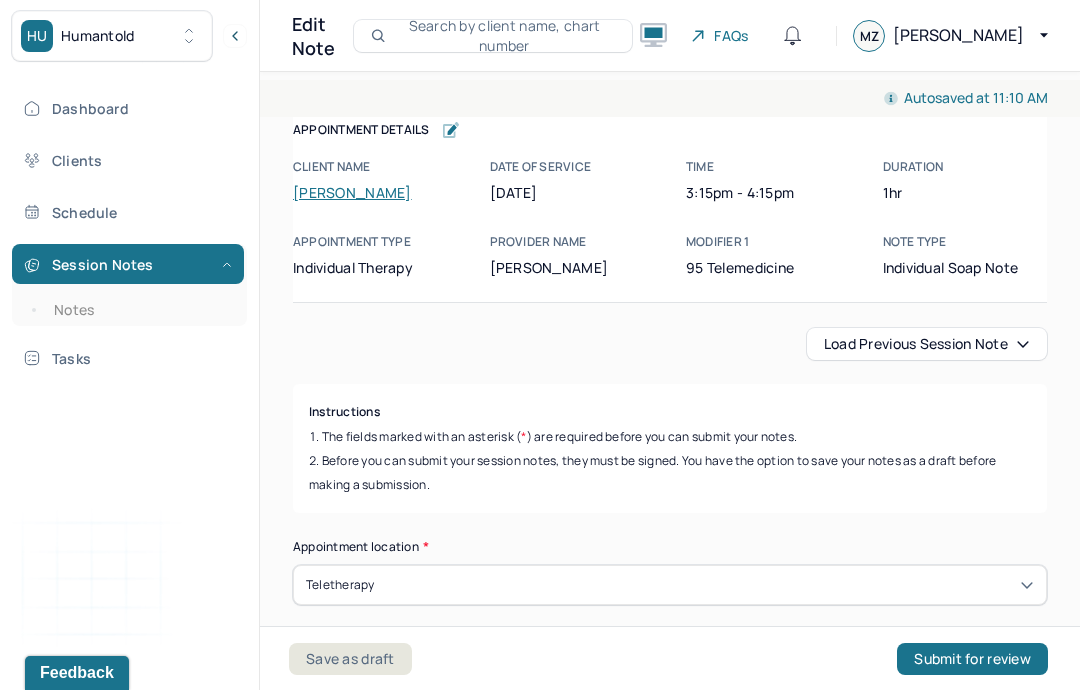 click on "Save as draft" at bounding box center [350, 659] 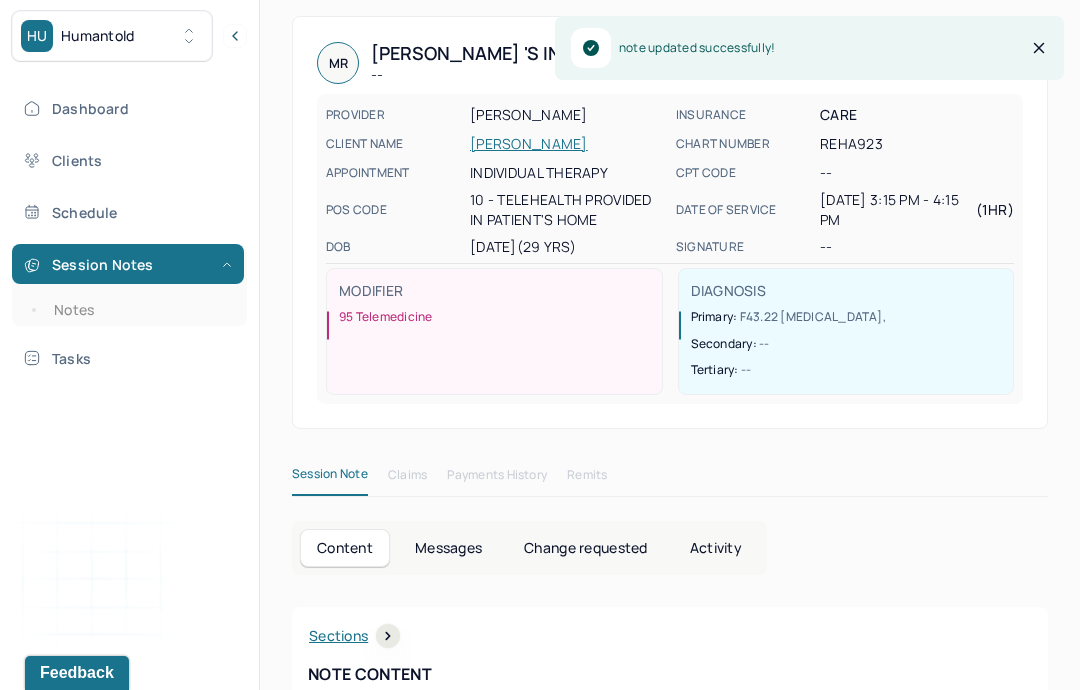 click on "Notes" at bounding box center (139, 310) 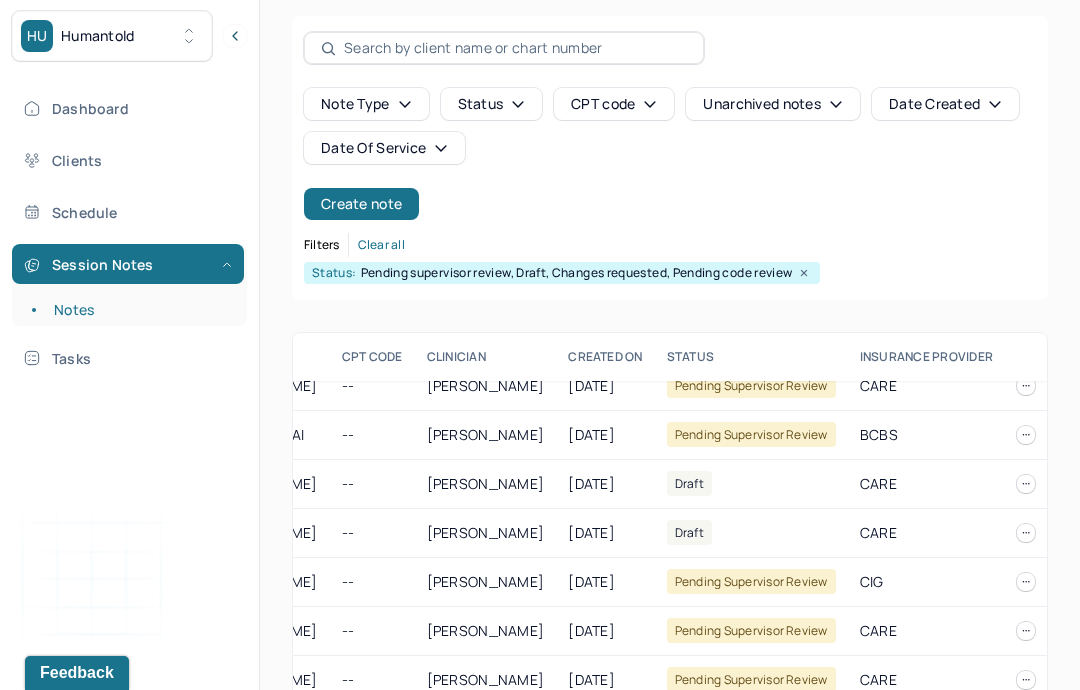 scroll, scrollTop: 19, scrollLeft: 477, axis: both 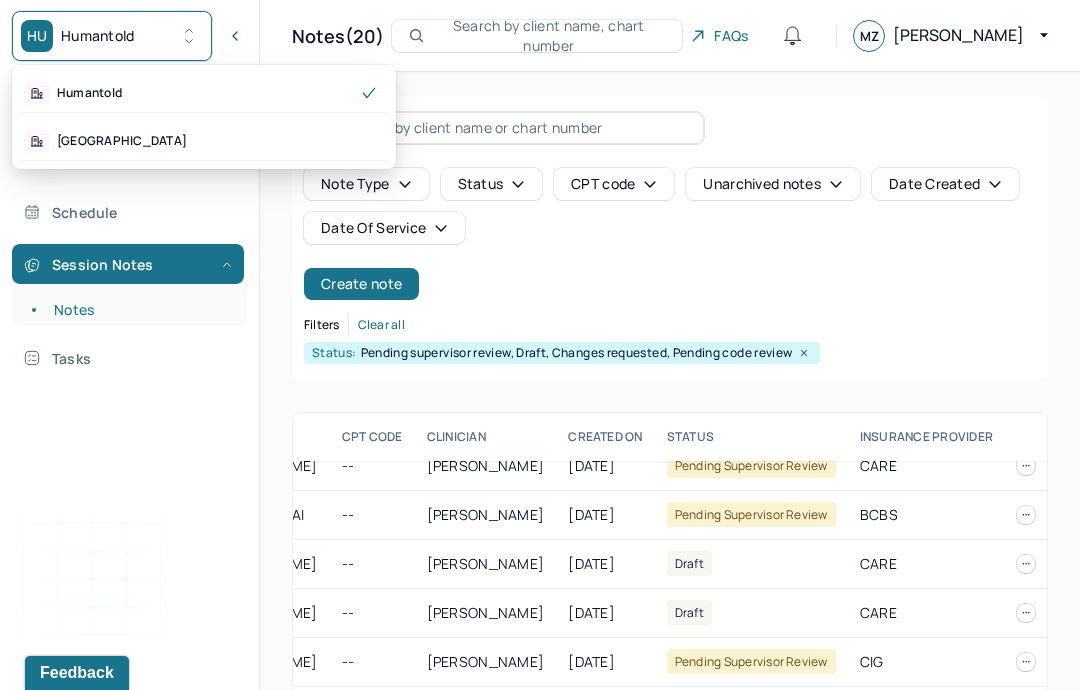 click on "Park Hill" at bounding box center (204, 141) 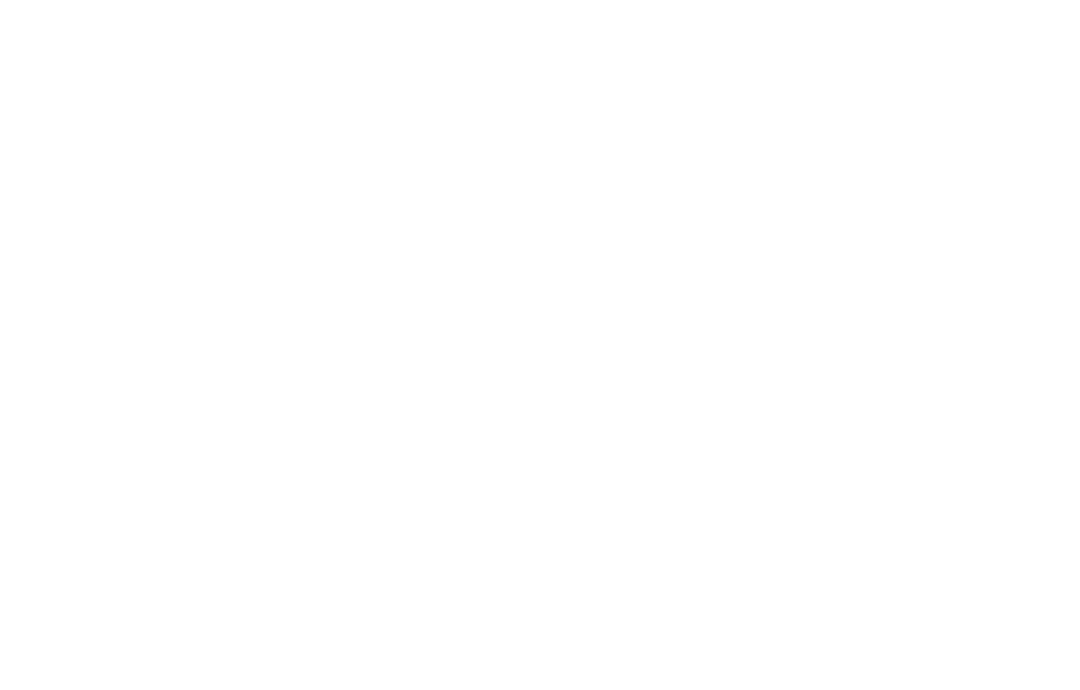 scroll, scrollTop: 0, scrollLeft: 0, axis: both 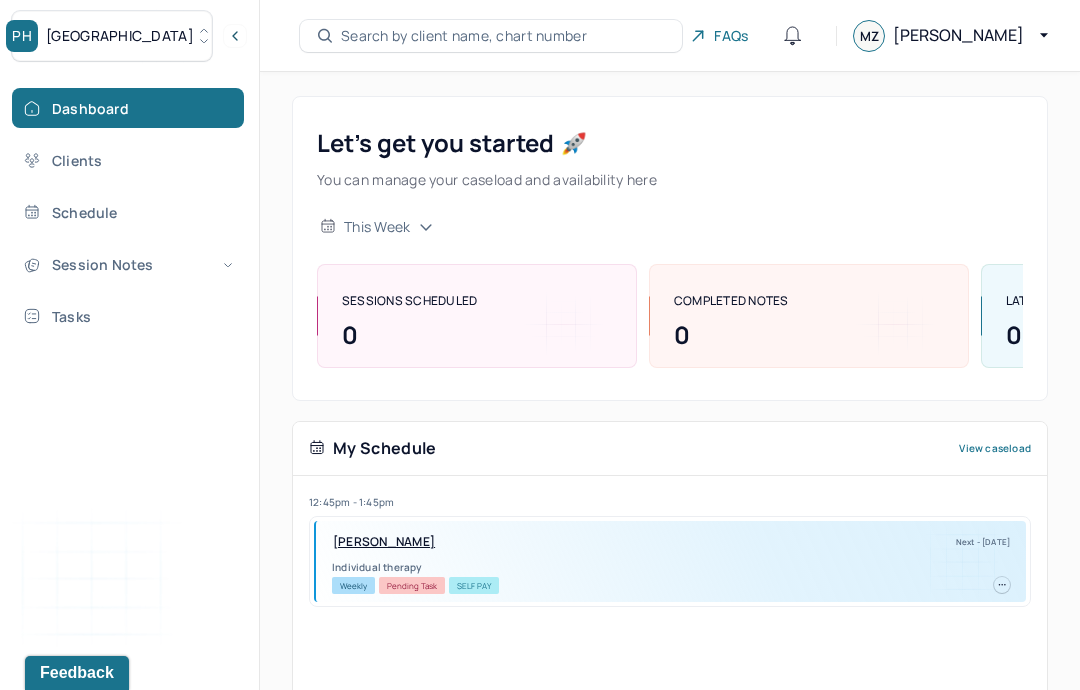 click on "Session Notes" at bounding box center [128, 264] 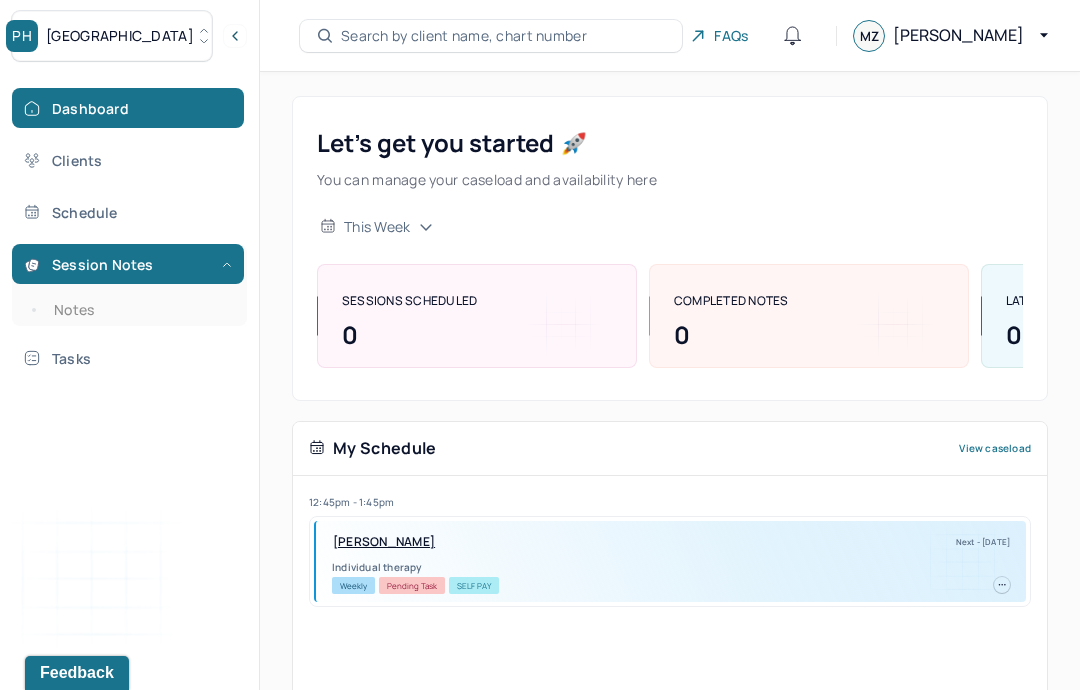 click on "Notes" at bounding box center (139, 310) 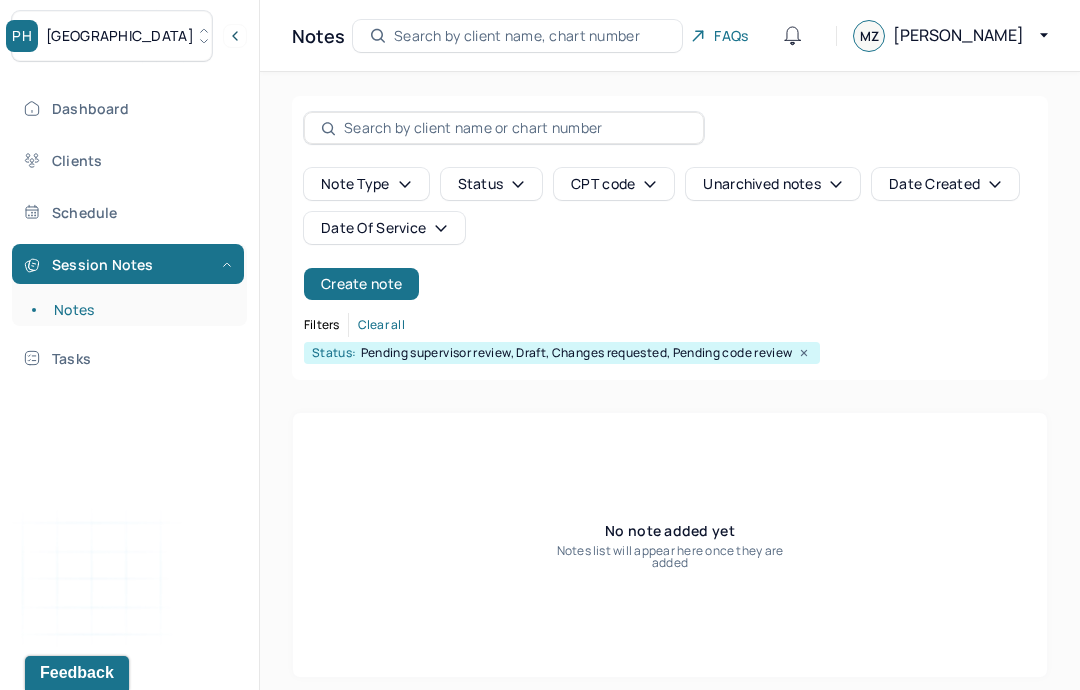 click on "Dashboard" at bounding box center [128, 108] 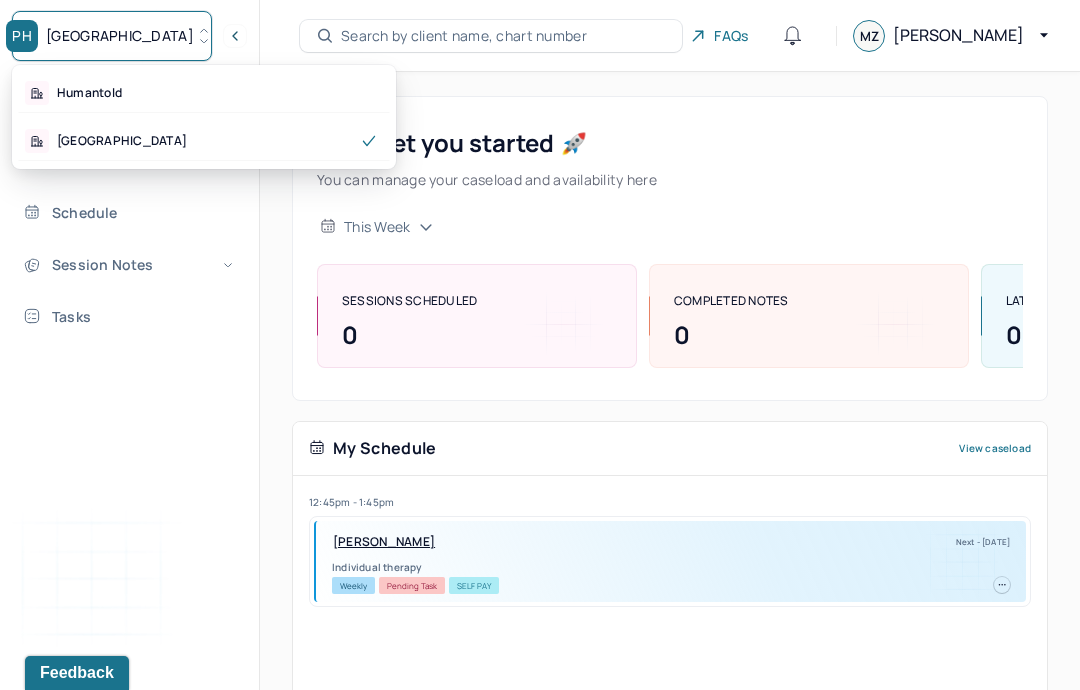 click on "Humantold" at bounding box center [204, 93] 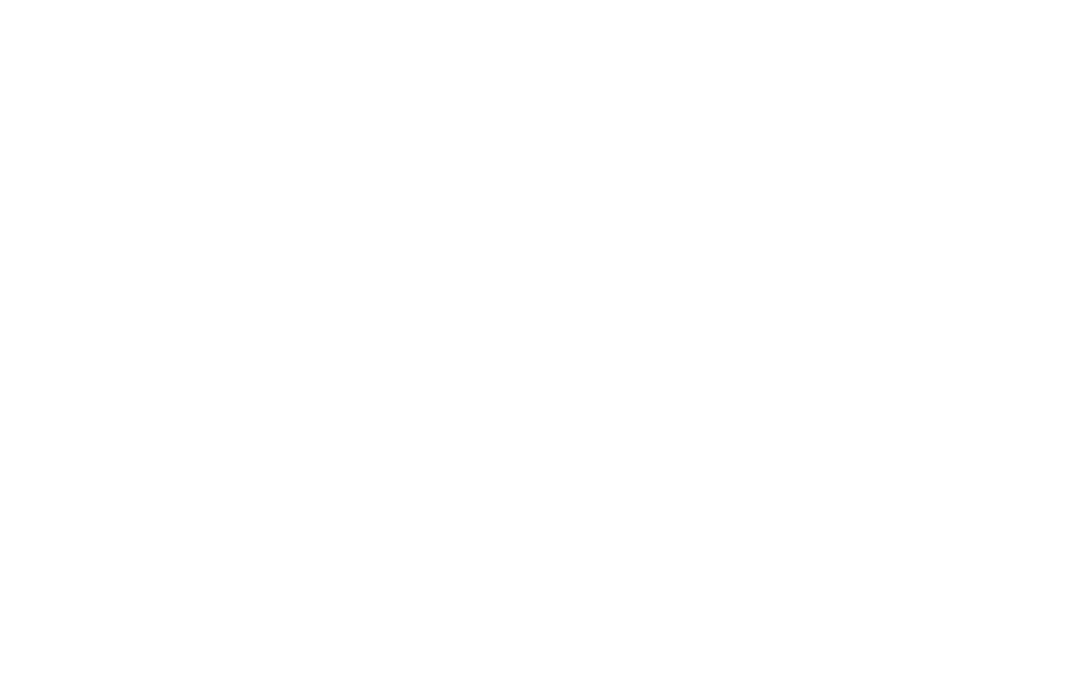 scroll, scrollTop: 0, scrollLeft: 0, axis: both 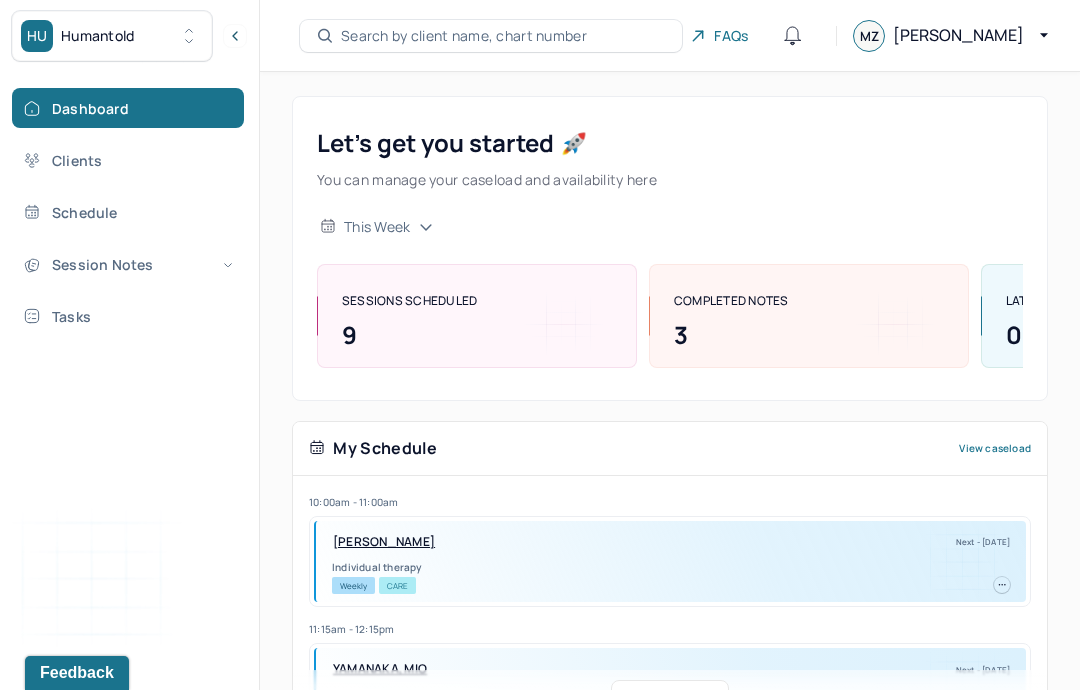 click on "Session Notes" at bounding box center [128, 264] 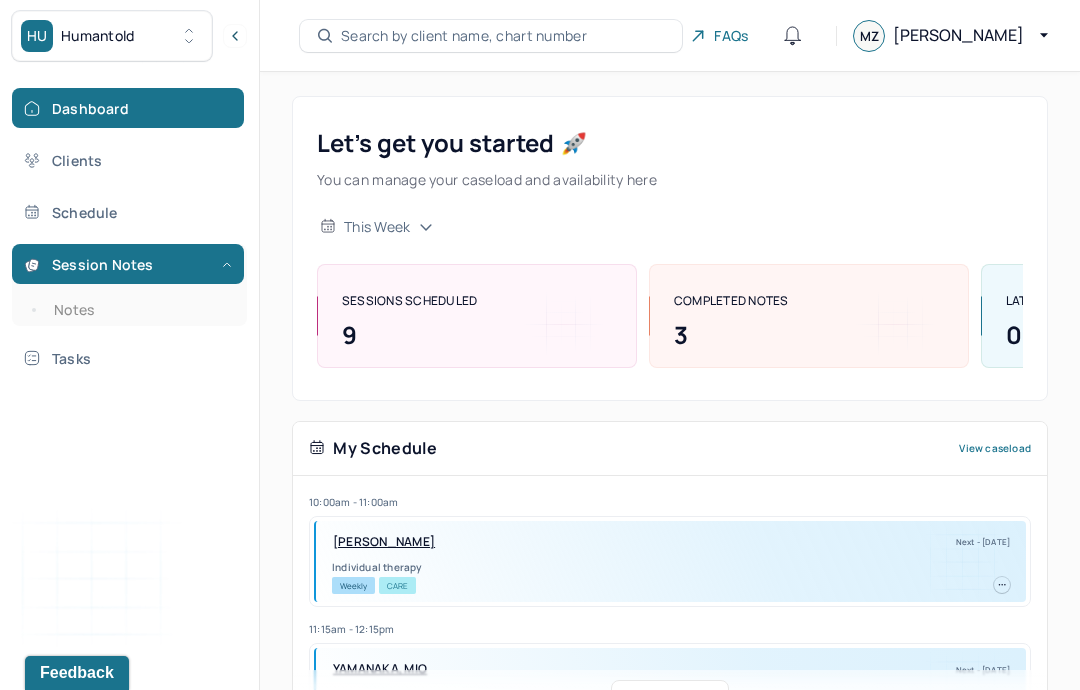 click on "Notes" at bounding box center [139, 310] 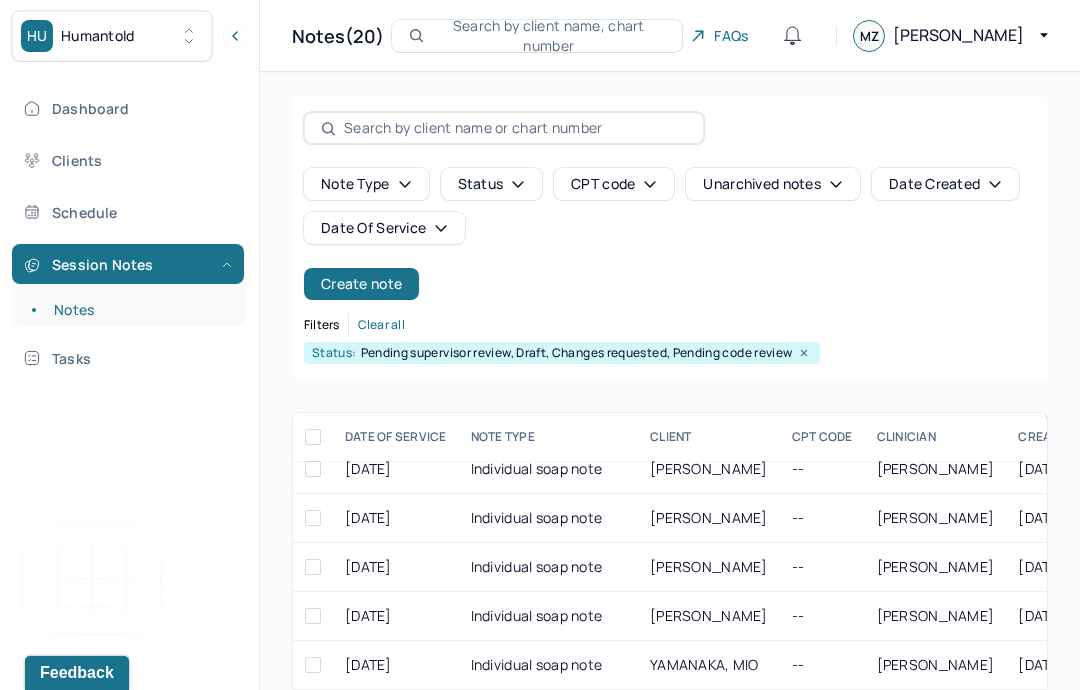 scroll, scrollTop: 164, scrollLeft: 0, axis: vertical 